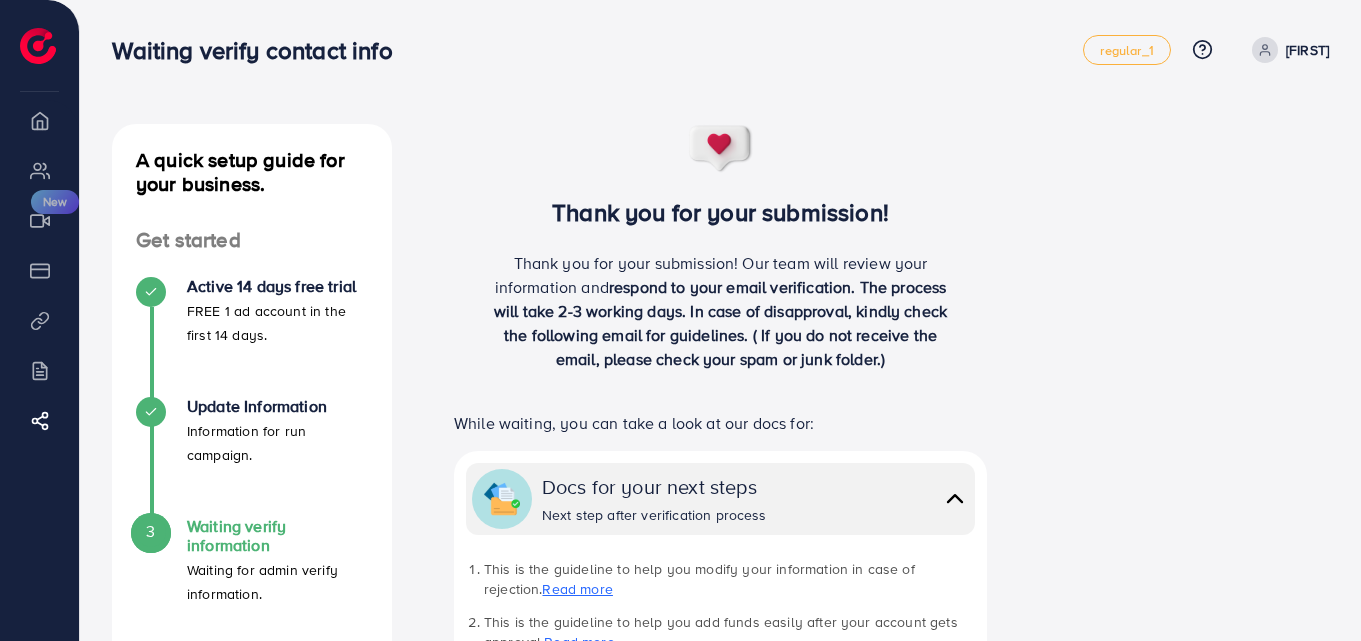 scroll, scrollTop: 563, scrollLeft: 0, axis: vertical 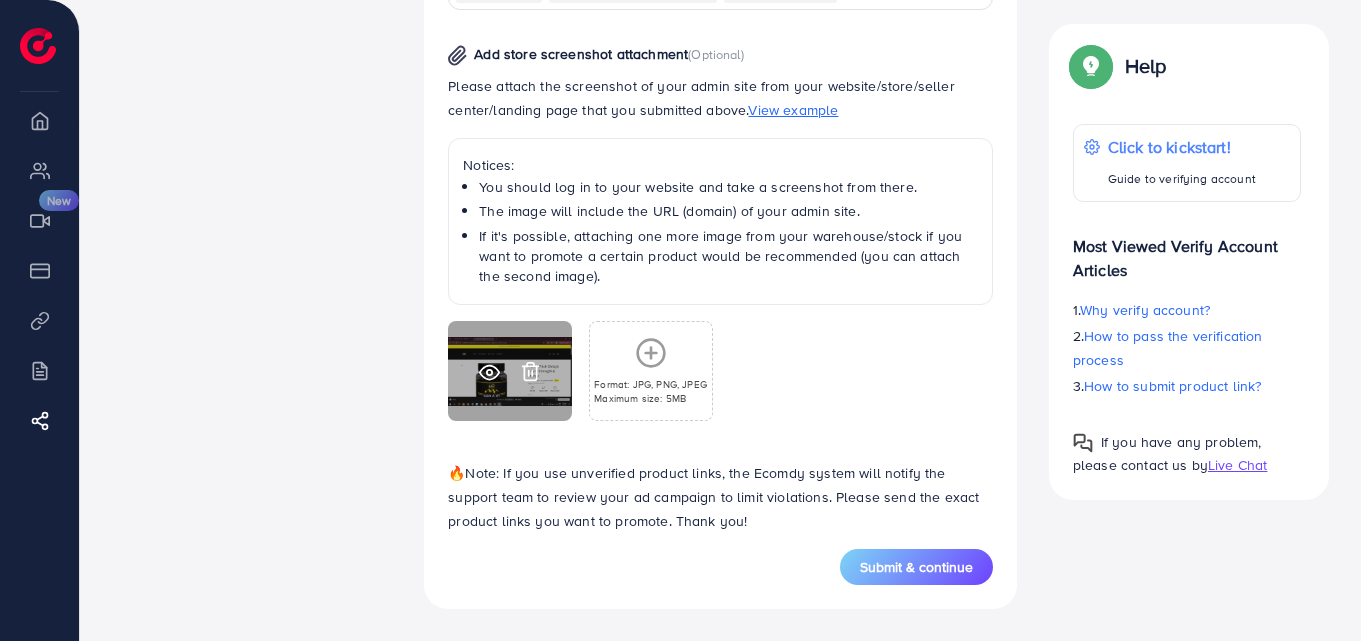 click 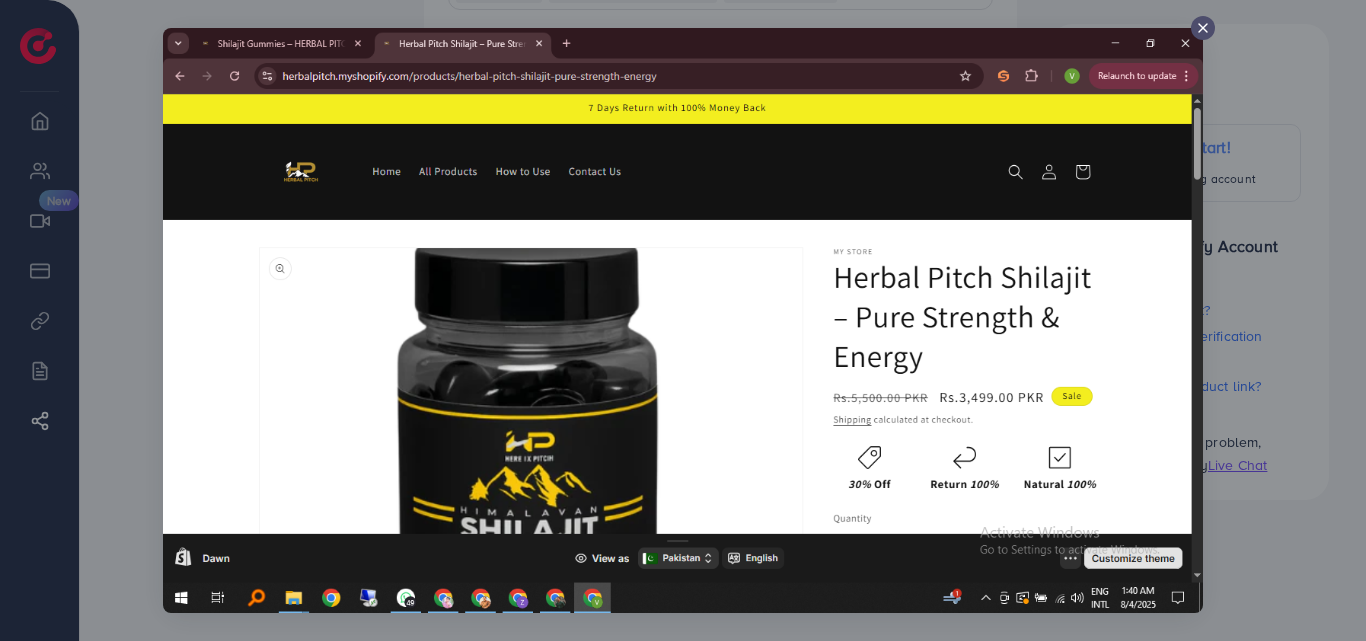 click 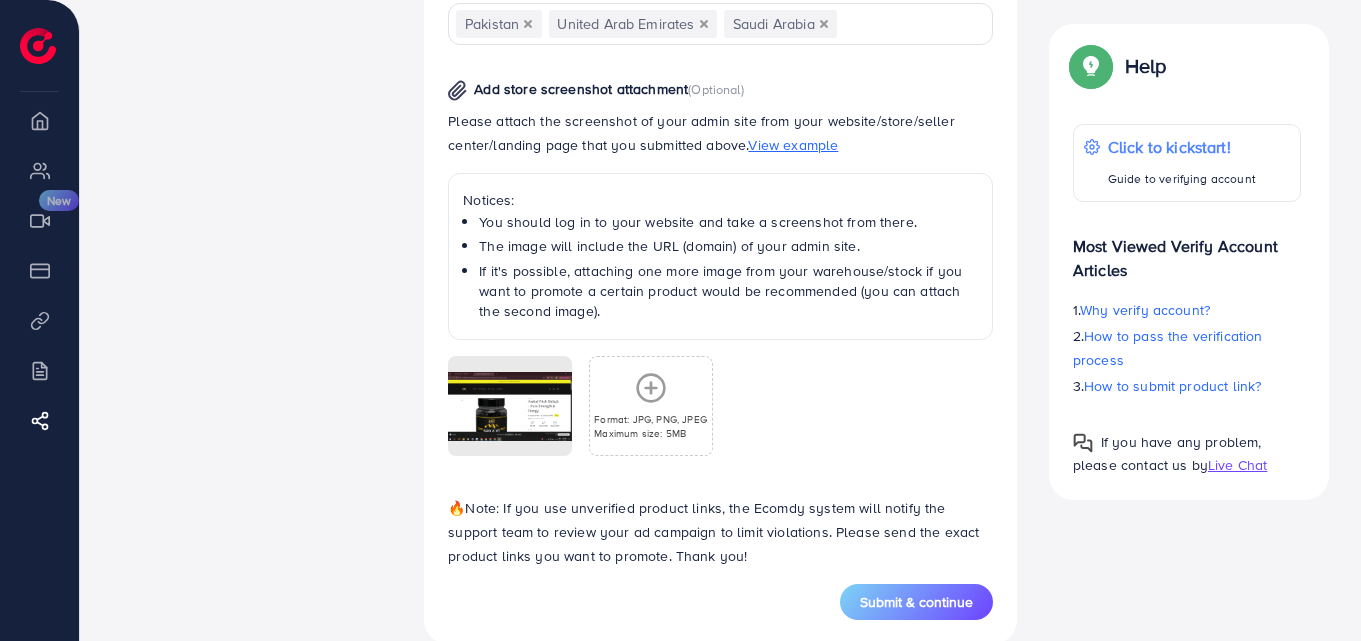 scroll, scrollTop: 1297, scrollLeft: 0, axis: vertical 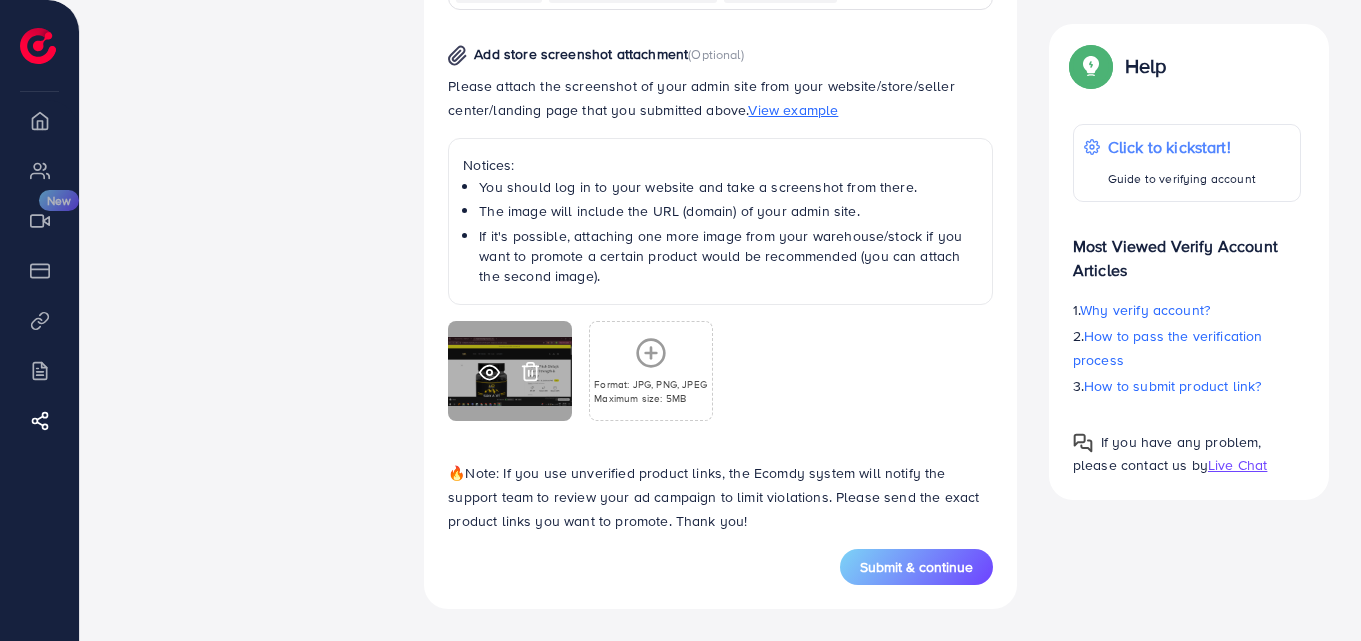 click 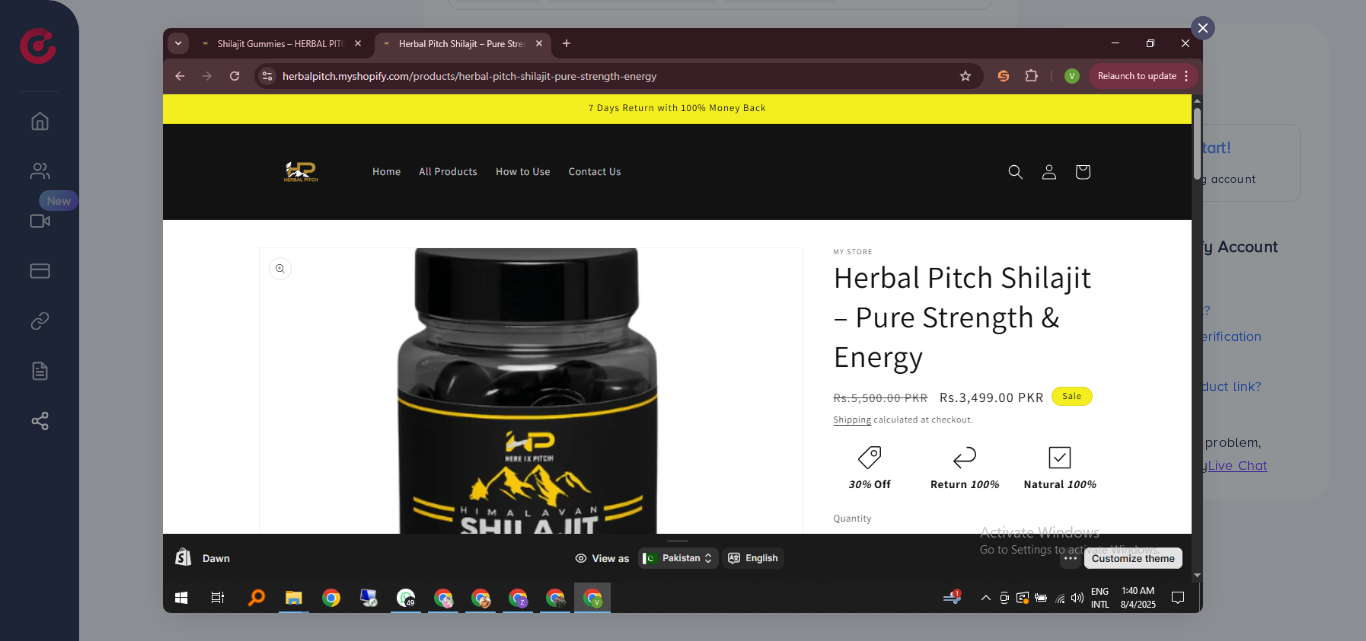 click at bounding box center [683, 320] 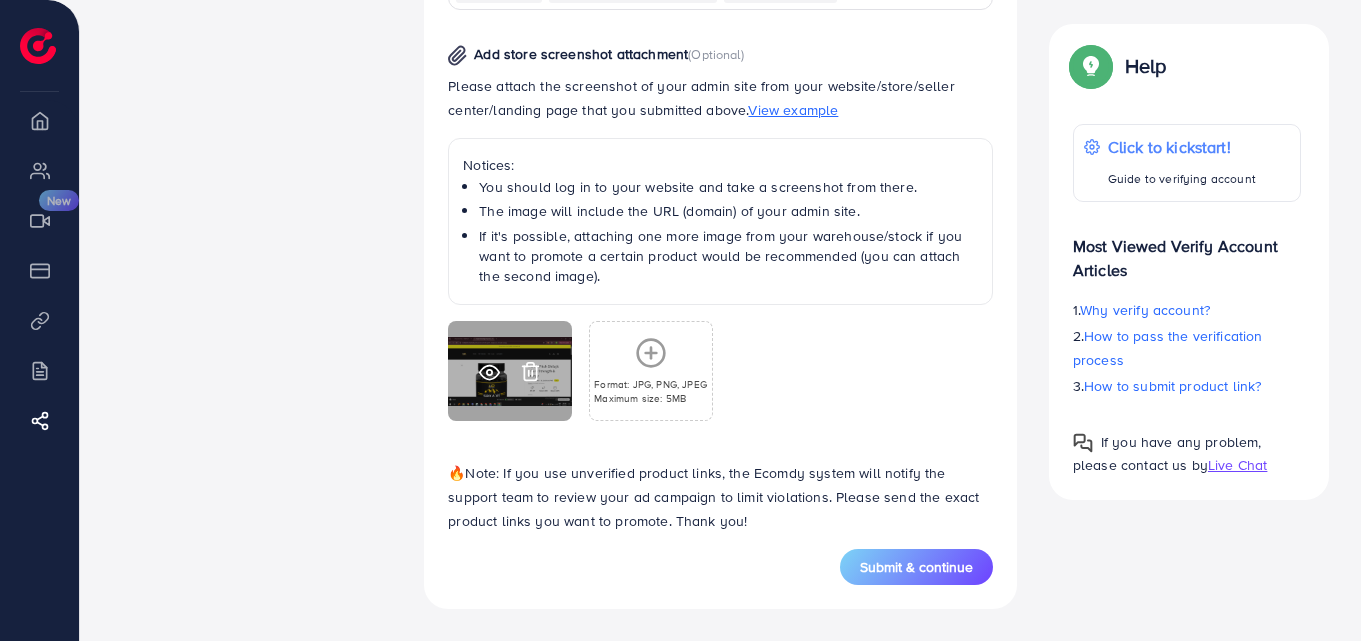 click 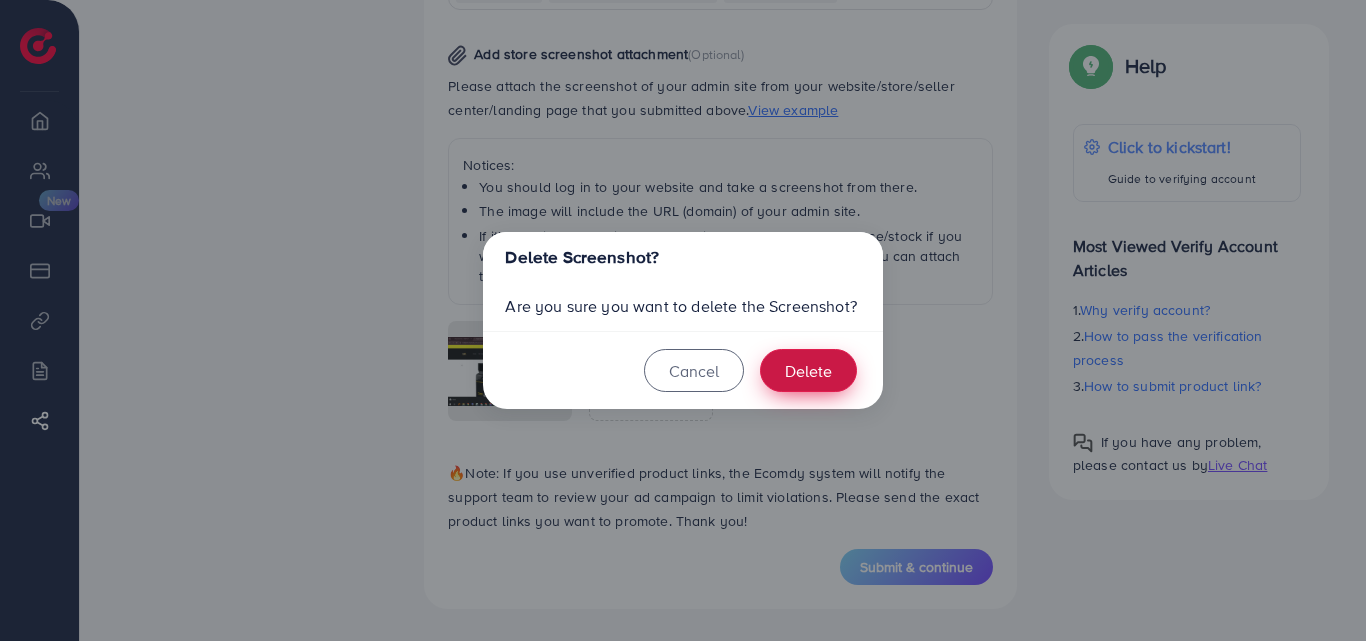 click on "Delete" at bounding box center [808, 370] 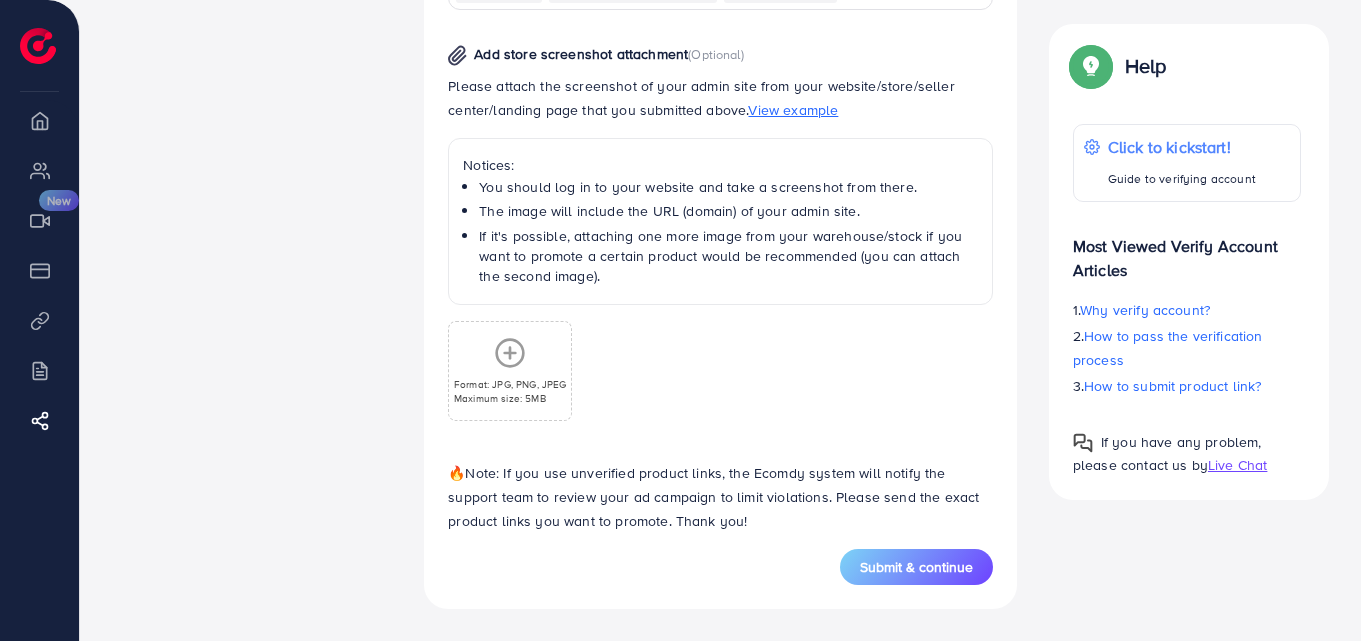 click on "Format: JPG, PNG, JPEG   Maximum size: 5MB" at bounding box center [510, 371] 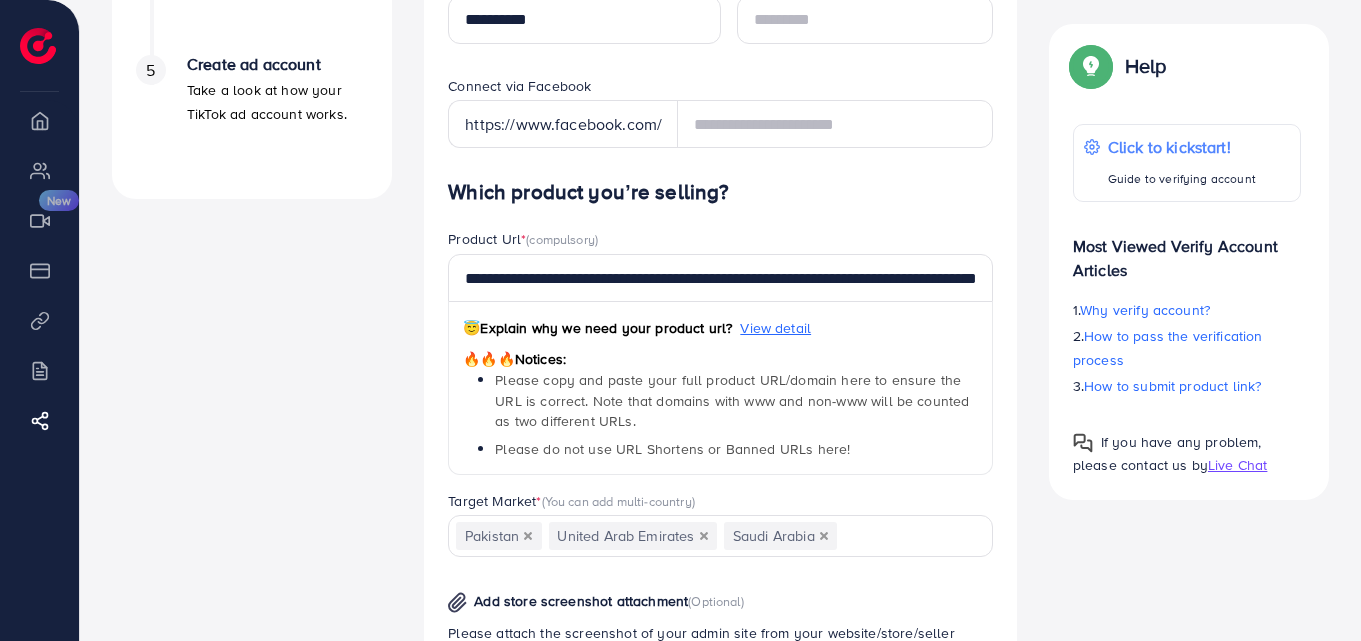 scroll, scrollTop: 697, scrollLeft: 0, axis: vertical 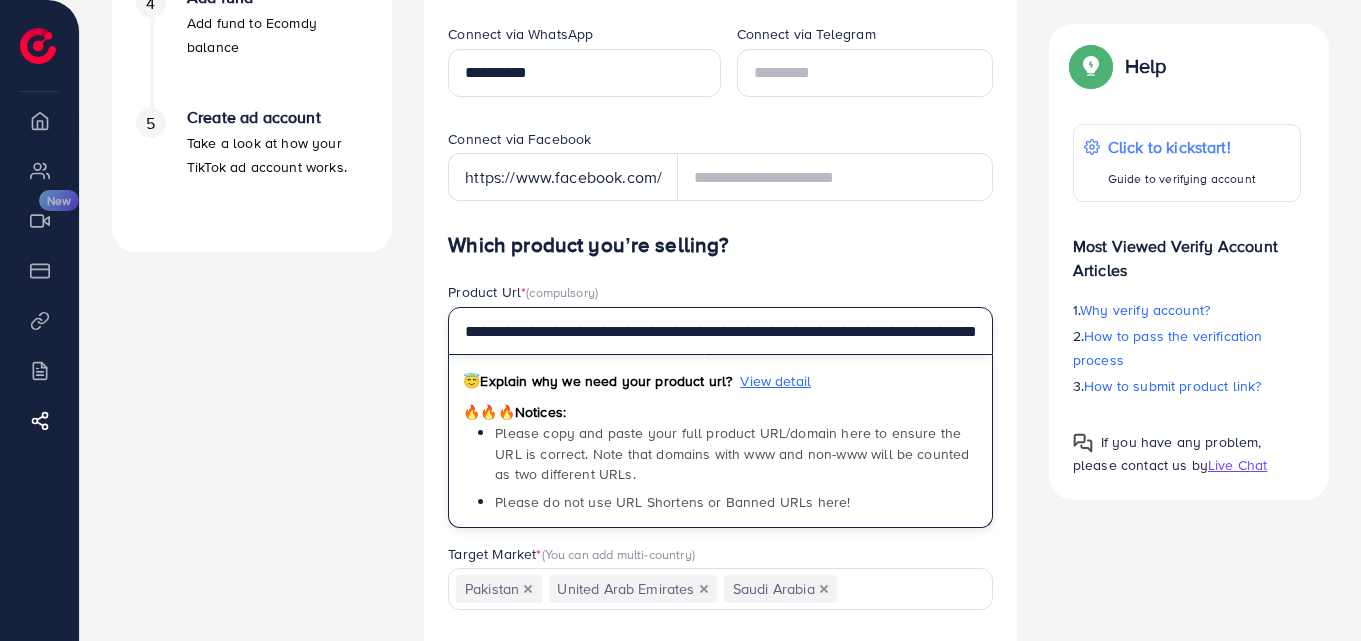 click on "**********" at bounding box center (720, 331) 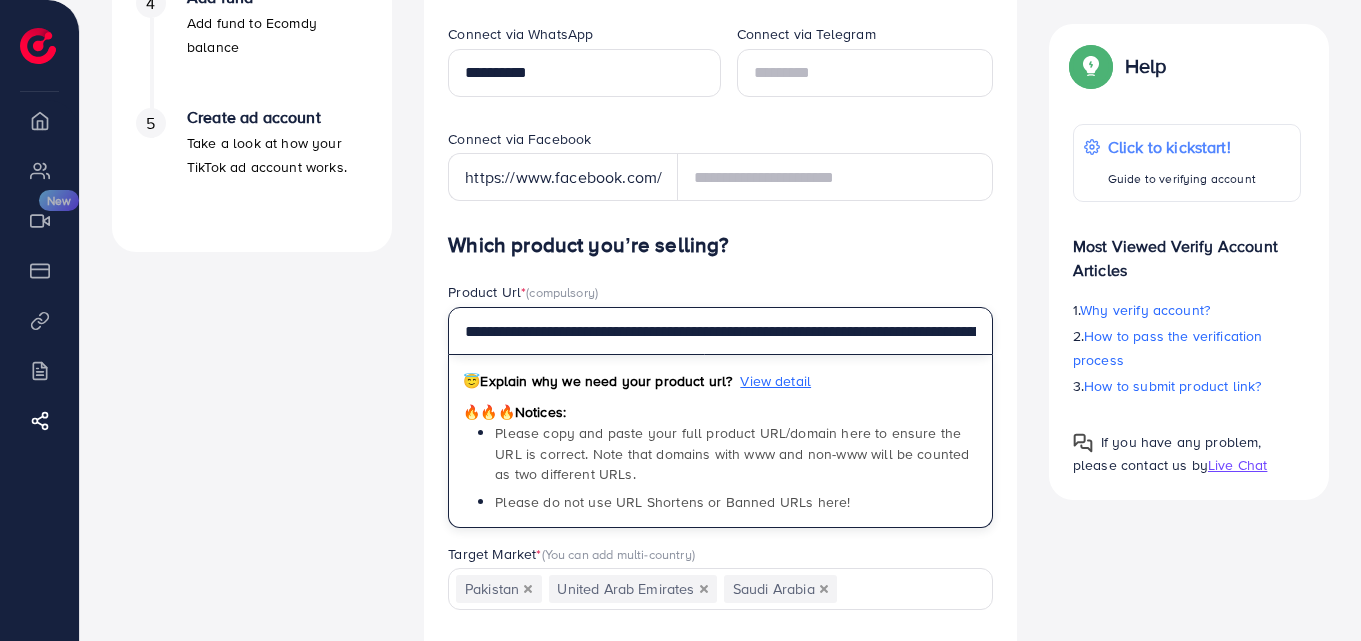 scroll, scrollTop: 0, scrollLeft: 325, axis: horizontal 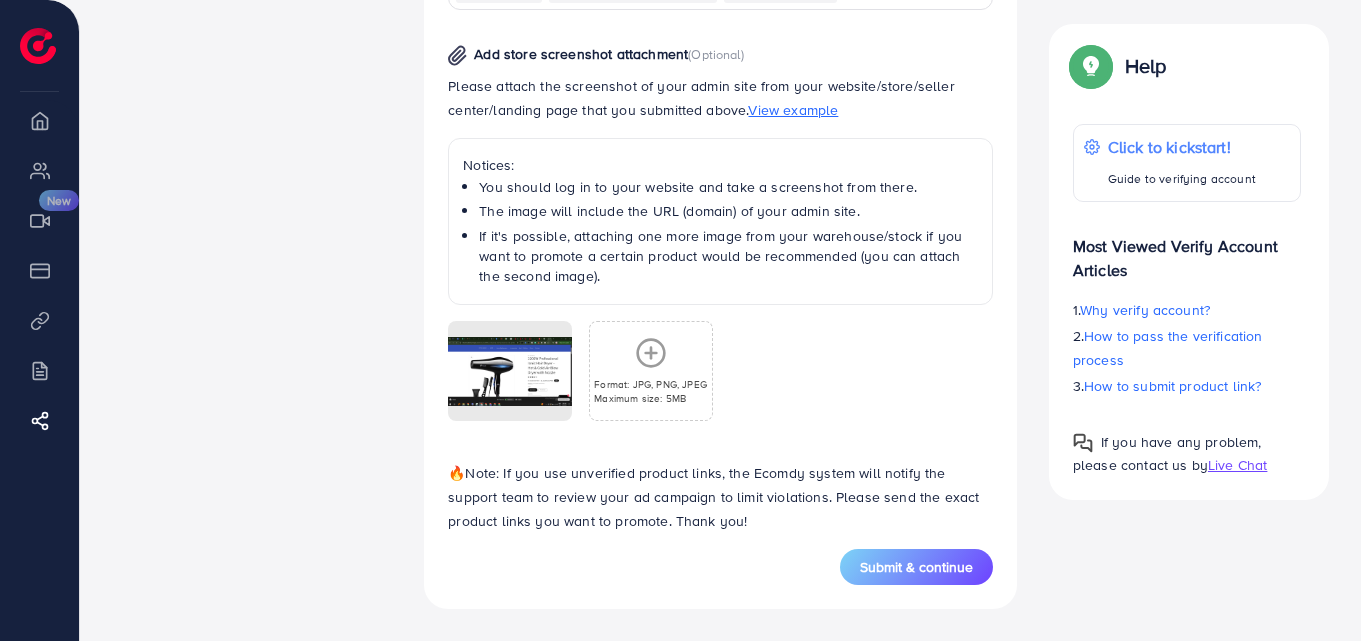 click on "Submit & continue" at bounding box center (916, 567) 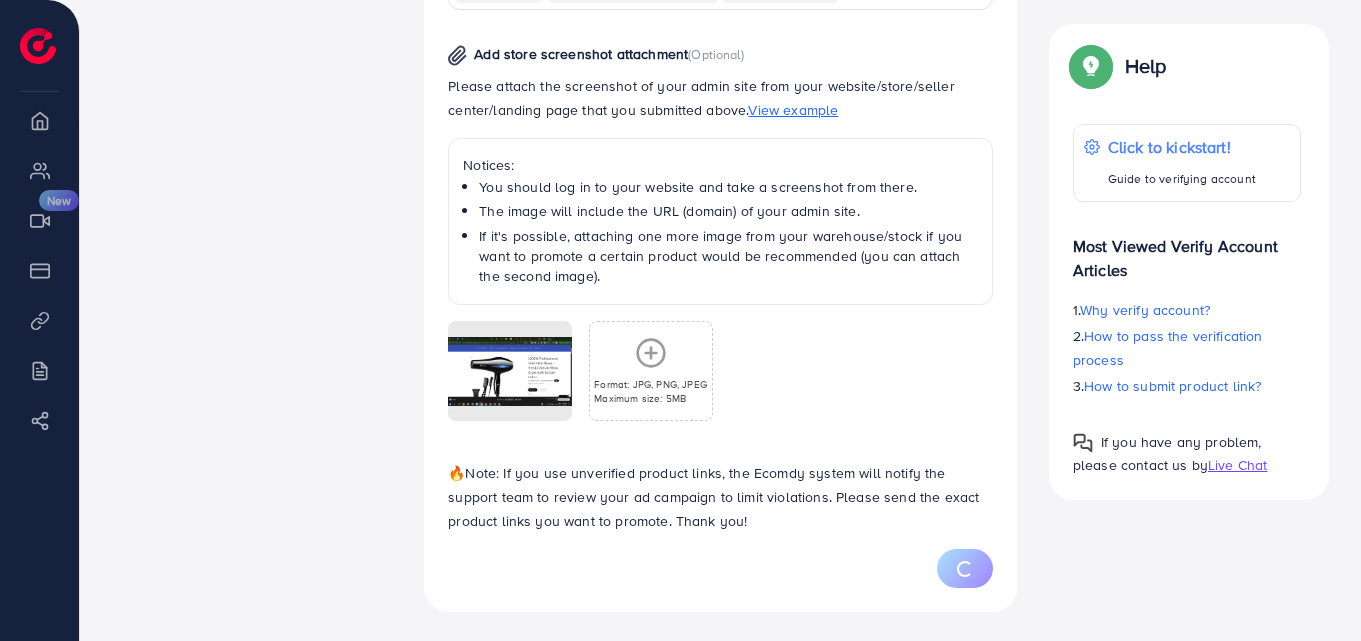 scroll, scrollTop: 0, scrollLeft: 0, axis: both 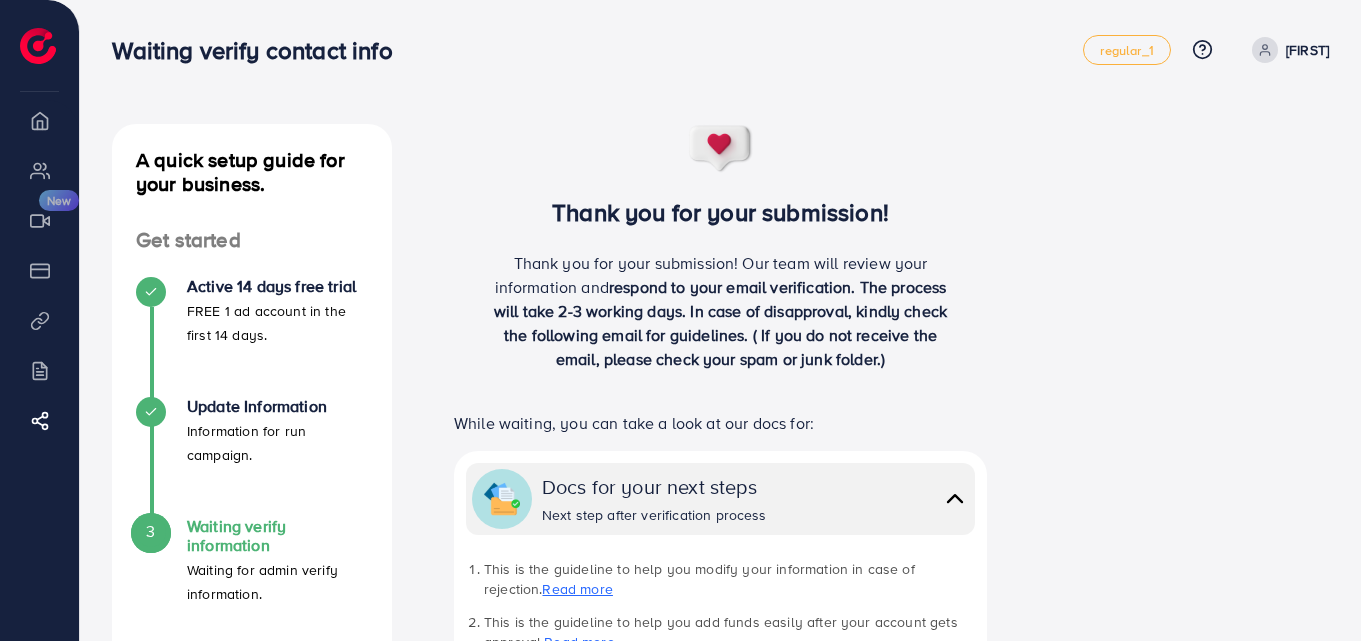 click on "regular_1  Help Center Contact Support Plans and Pricing Term and policy About Us  [NAME]  Log out" at bounding box center (1206, 50) 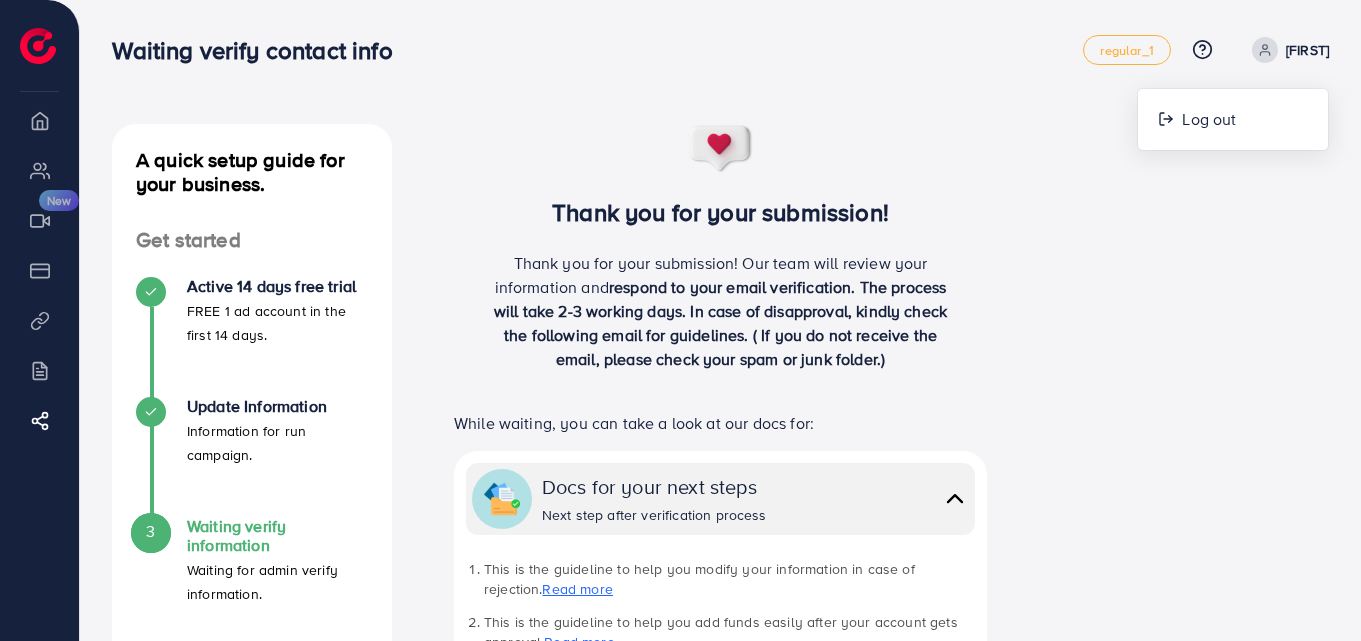 click at bounding box center [38, 46] 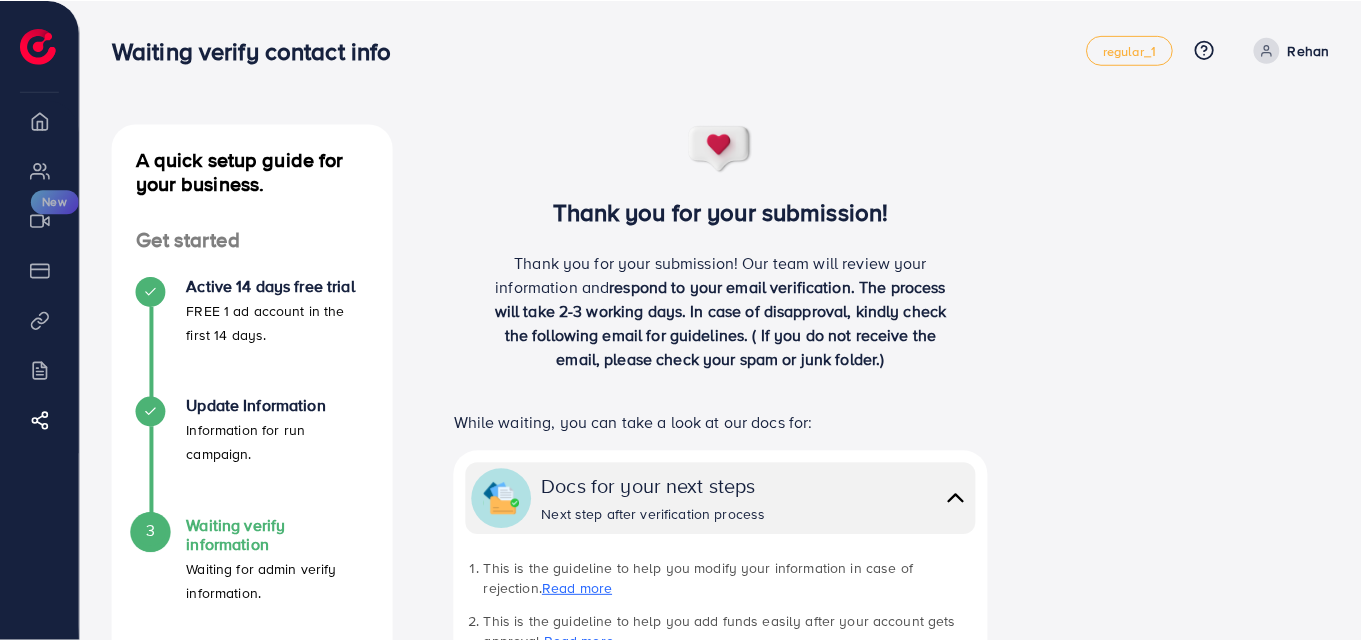 scroll, scrollTop: 0, scrollLeft: 0, axis: both 